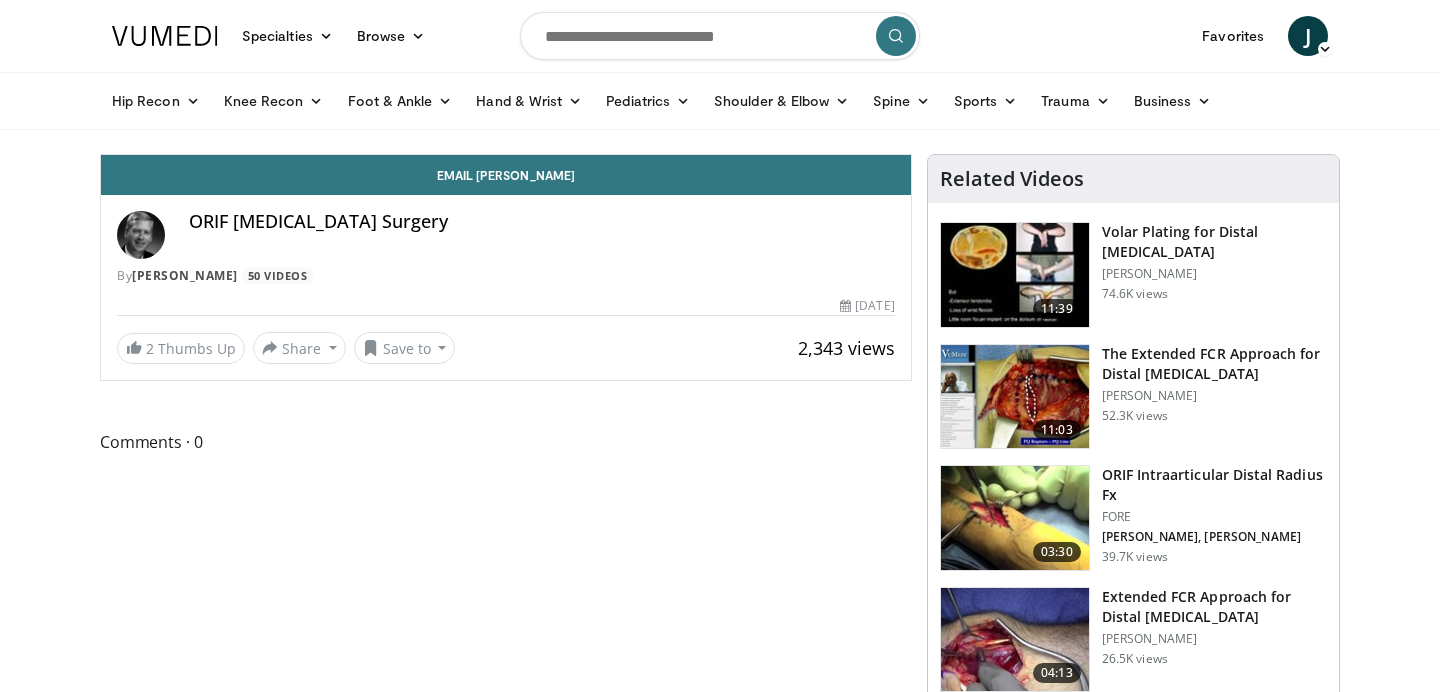 scroll, scrollTop: 0, scrollLeft: 0, axis: both 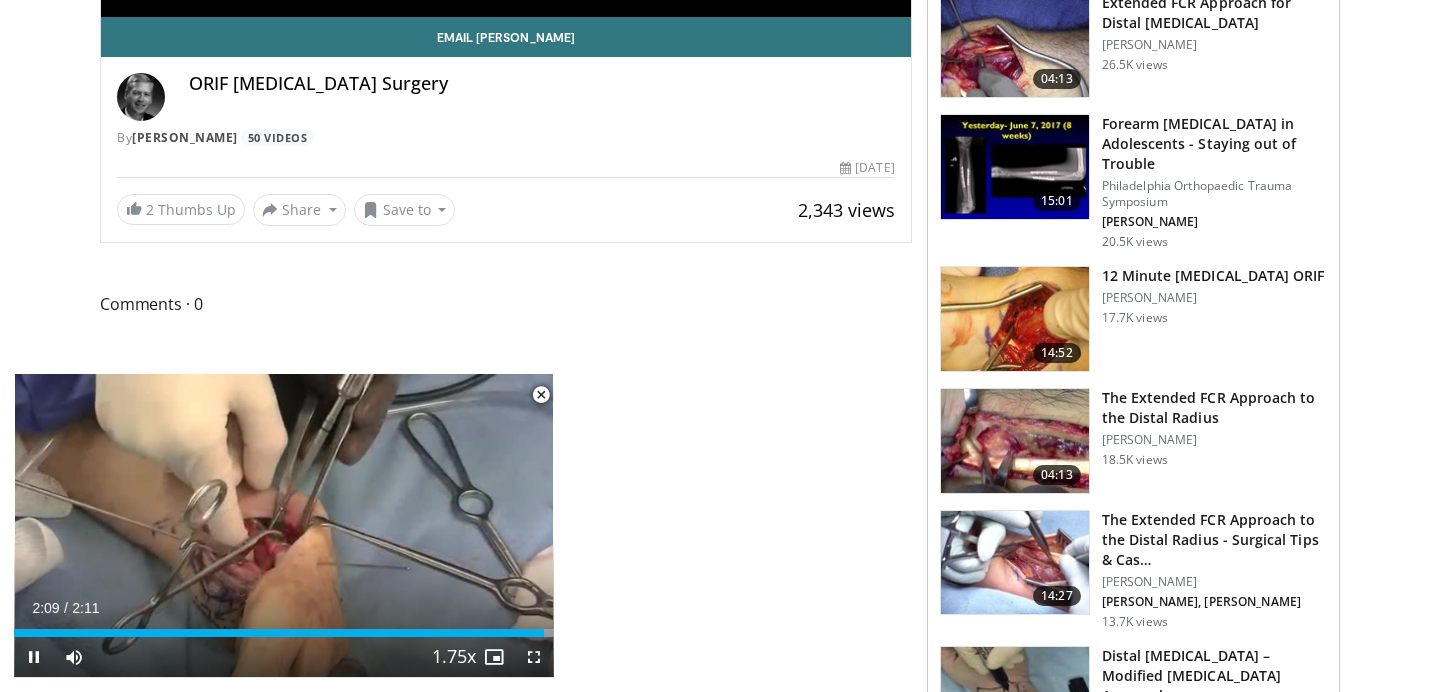 click at bounding box center [541, 395] 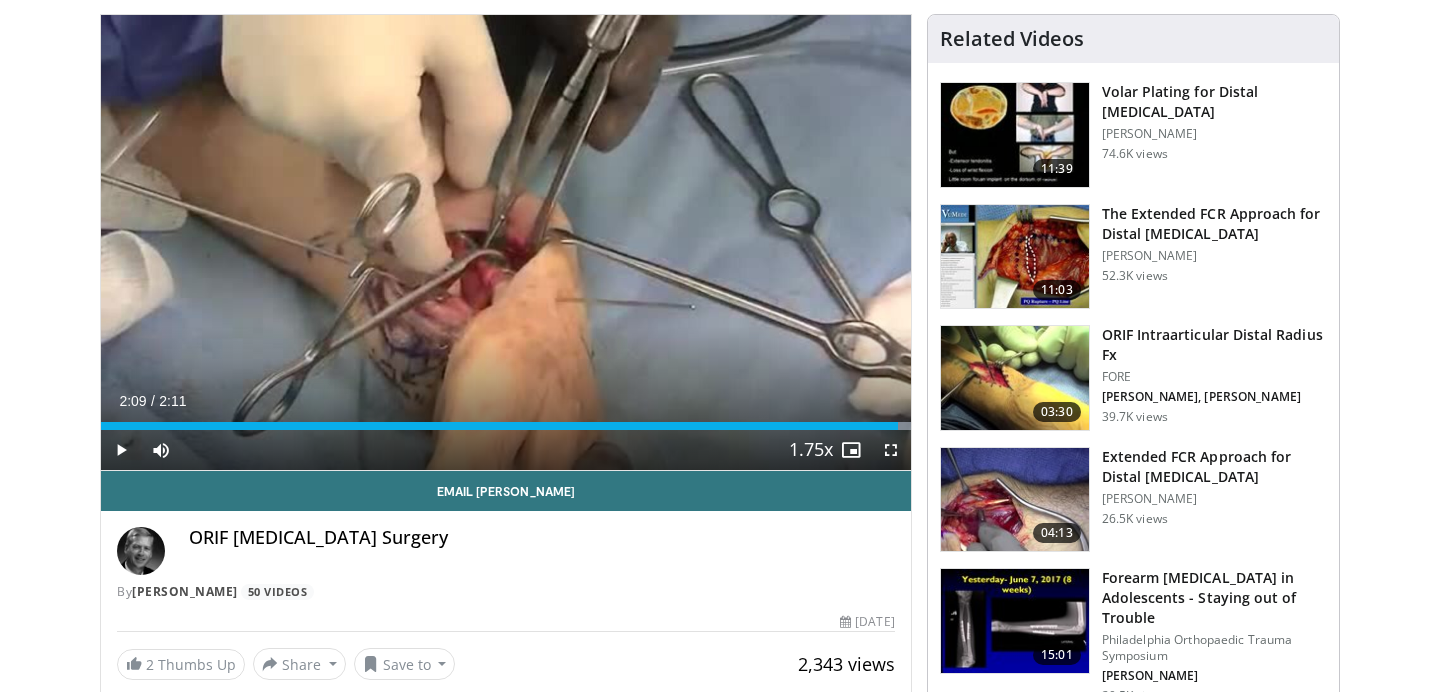 scroll, scrollTop: 0, scrollLeft: 0, axis: both 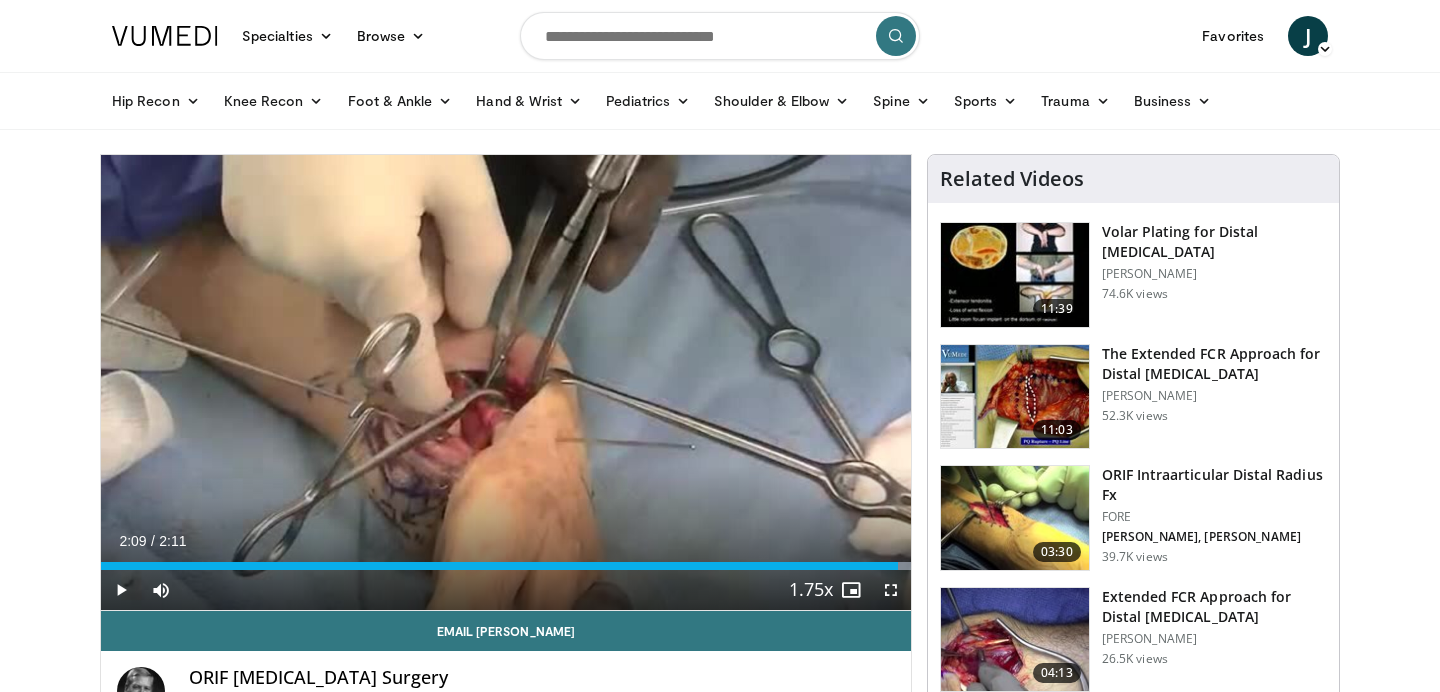 click at bounding box center [1015, 275] 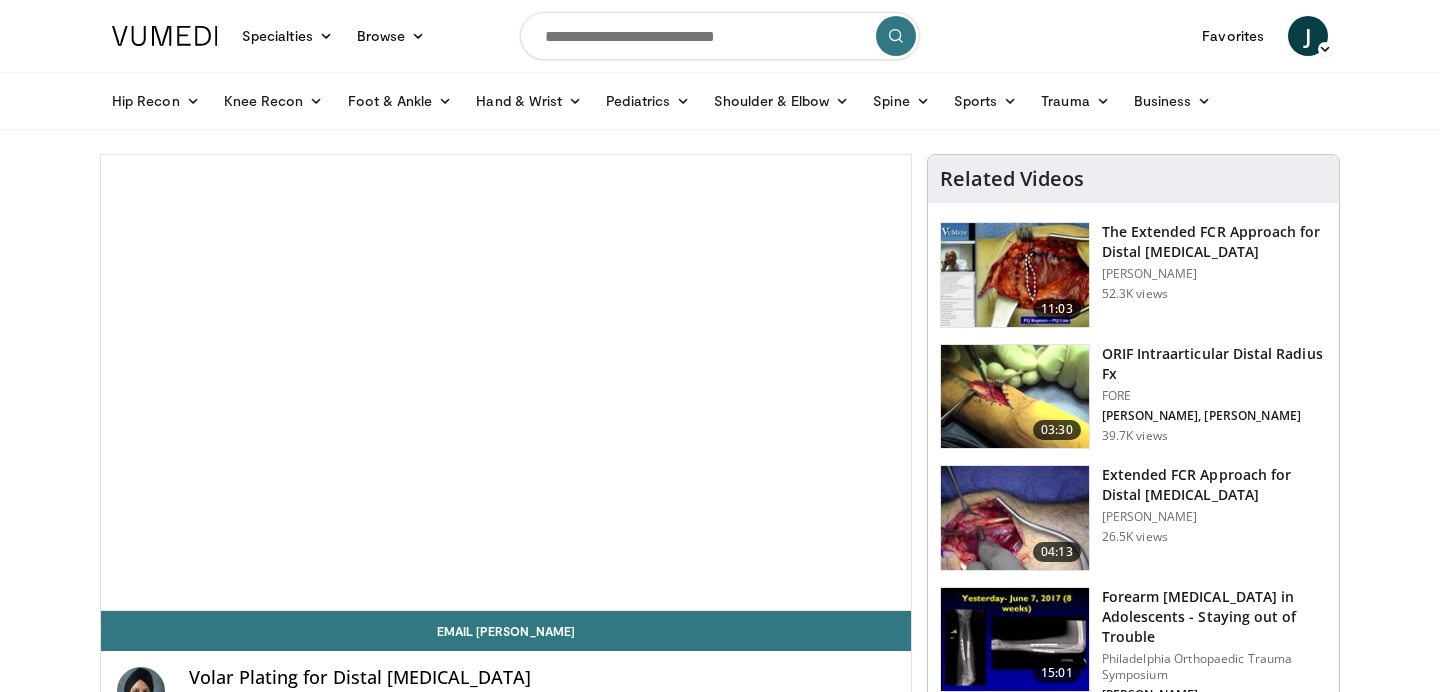 scroll, scrollTop: 0, scrollLeft: 0, axis: both 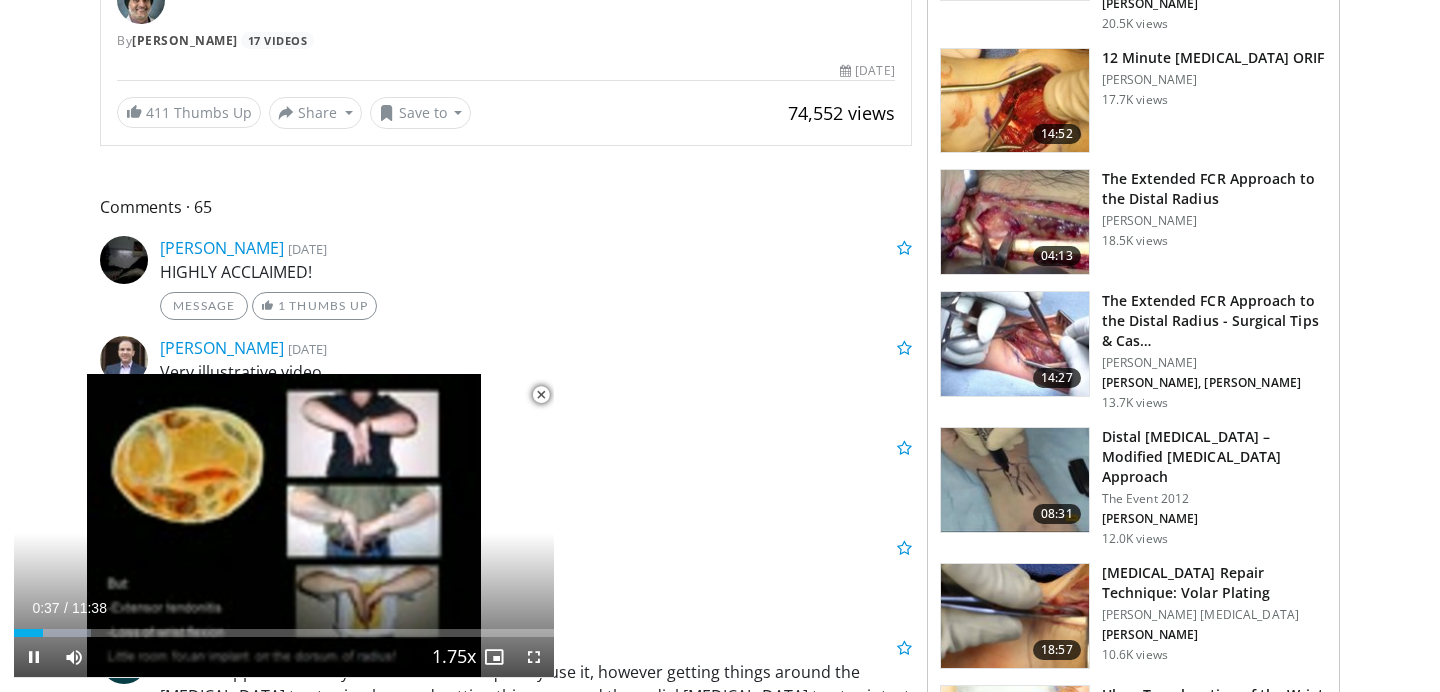 click at bounding box center (541, 395) 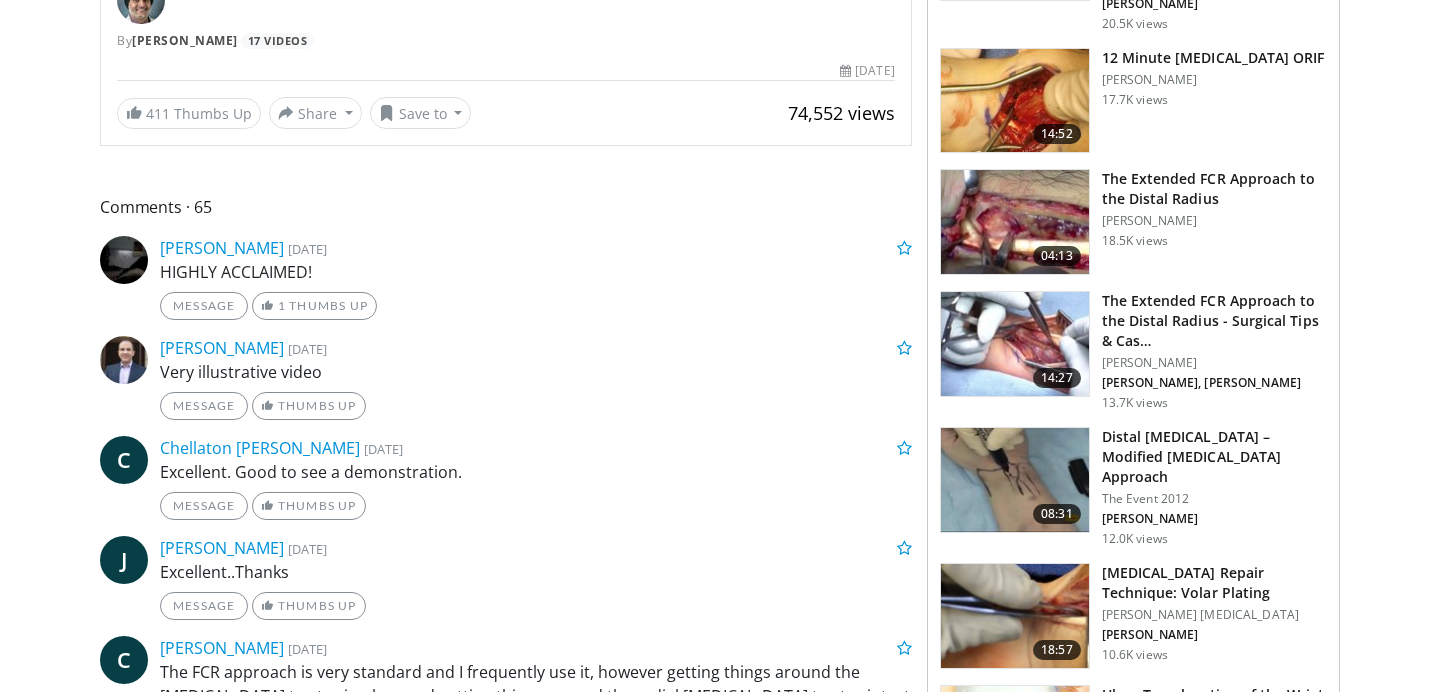 scroll, scrollTop: 235, scrollLeft: 0, axis: vertical 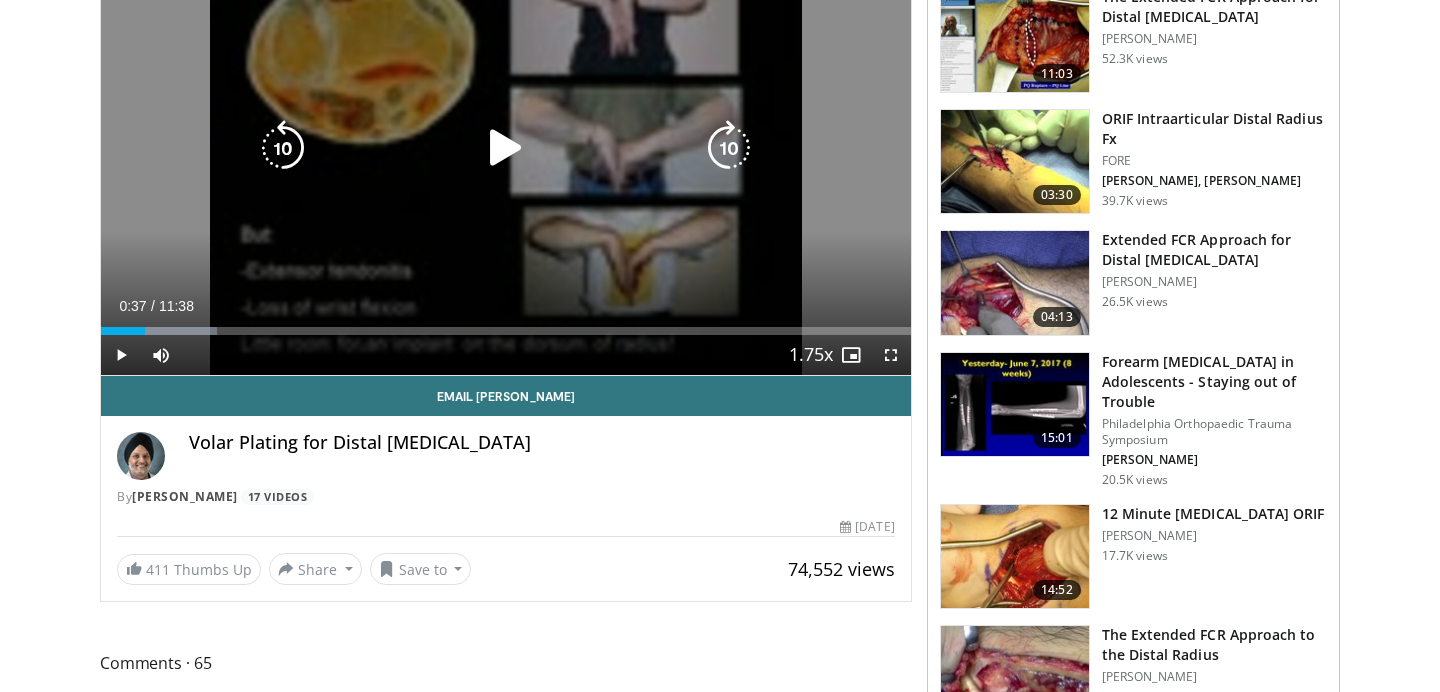 click at bounding box center [506, 148] 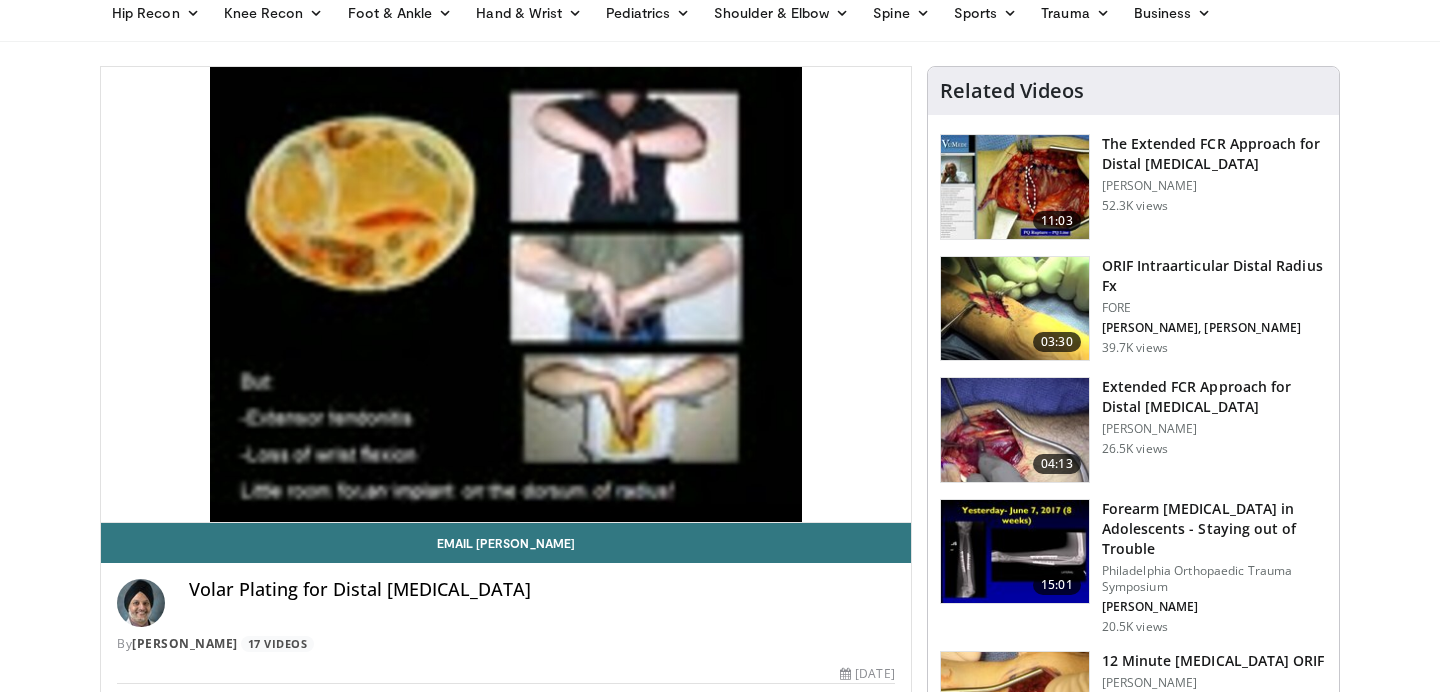 scroll, scrollTop: 0, scrollLeft: 0, axis: both 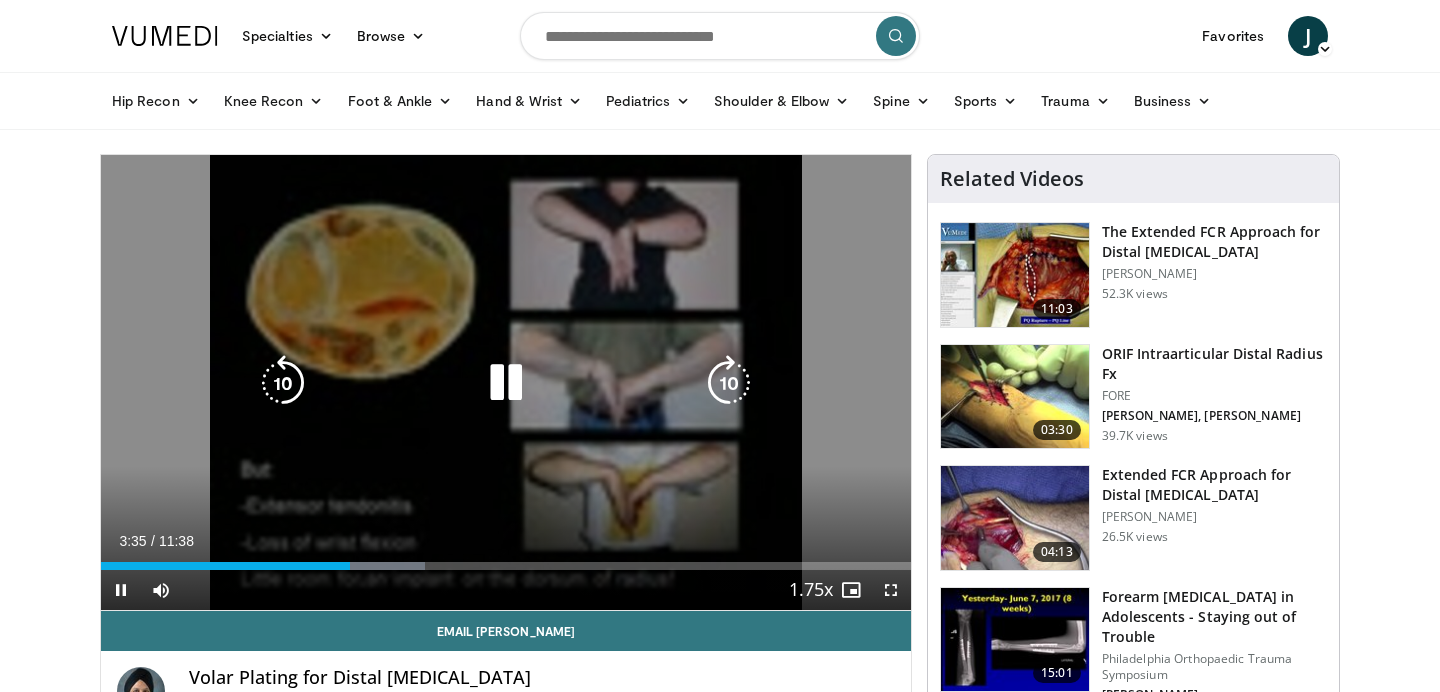 click at bounding box center [506, 383] 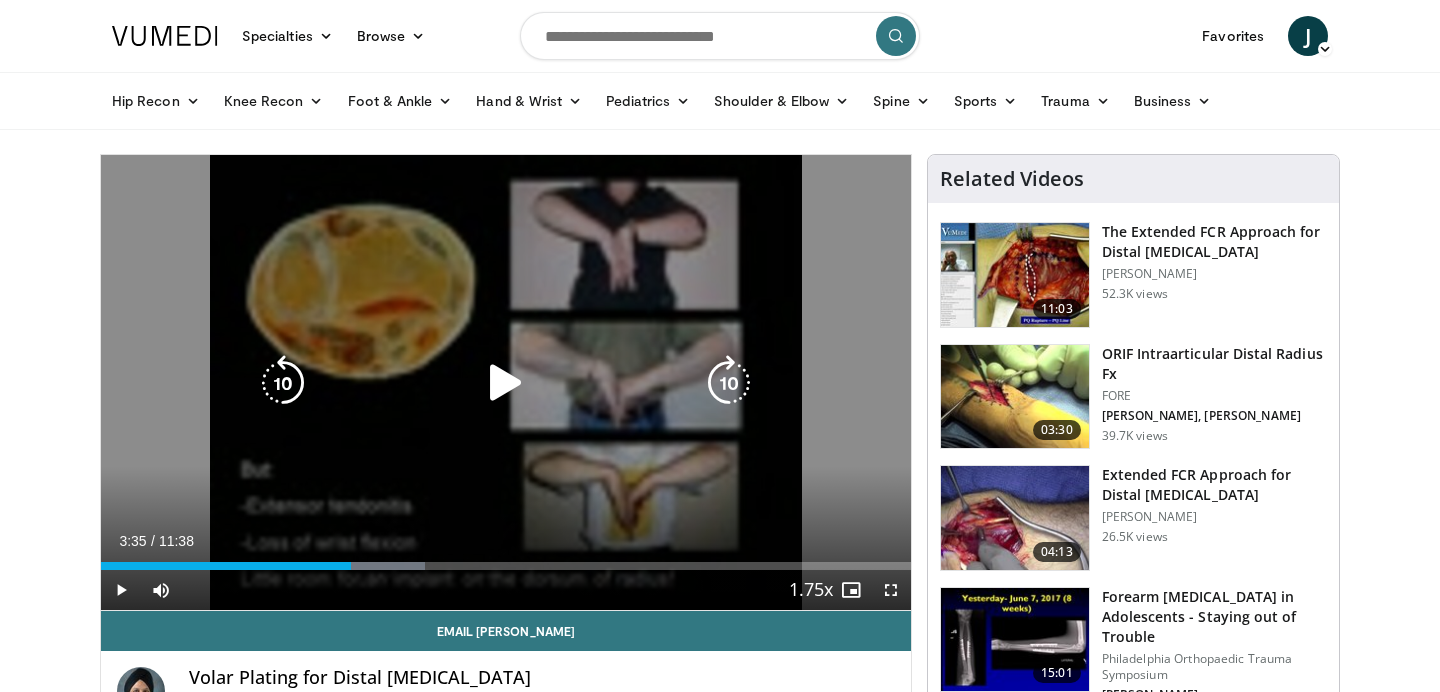 click at bounding box center [506, 383] 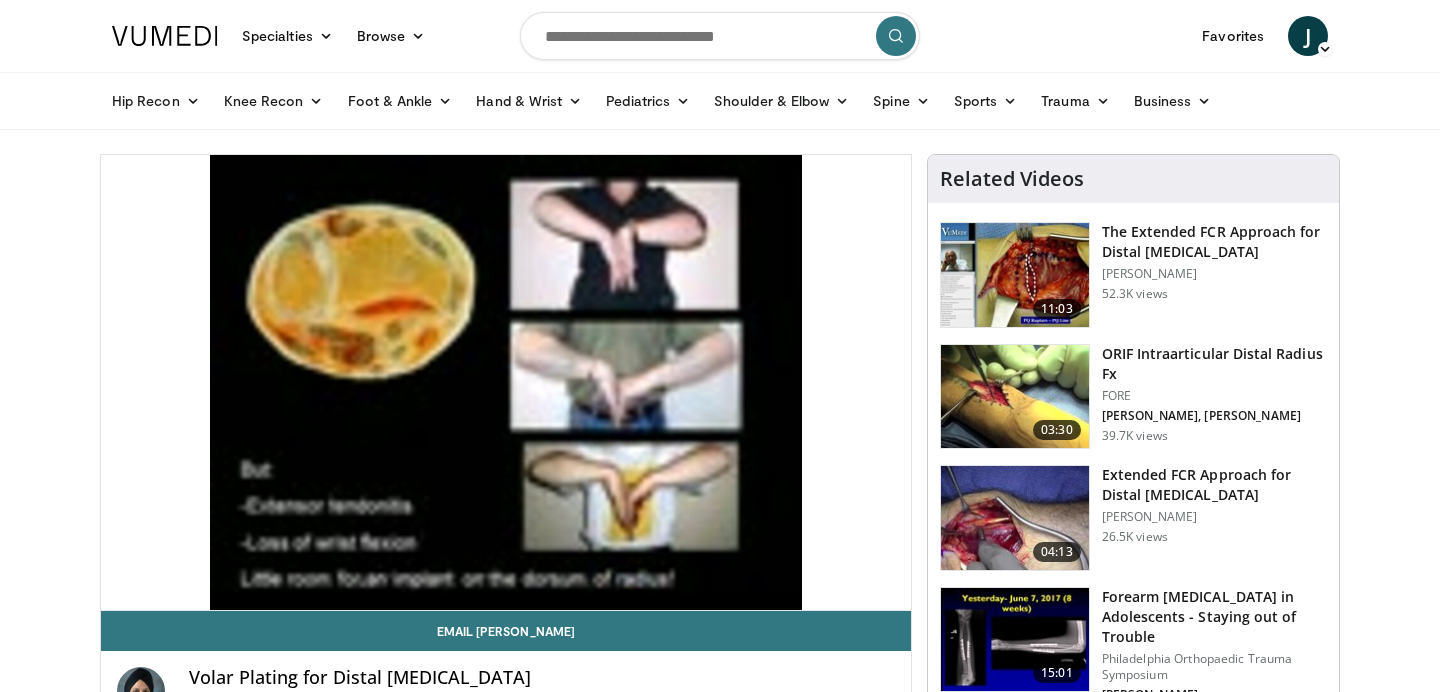 click at bounding box center (1015, 275) 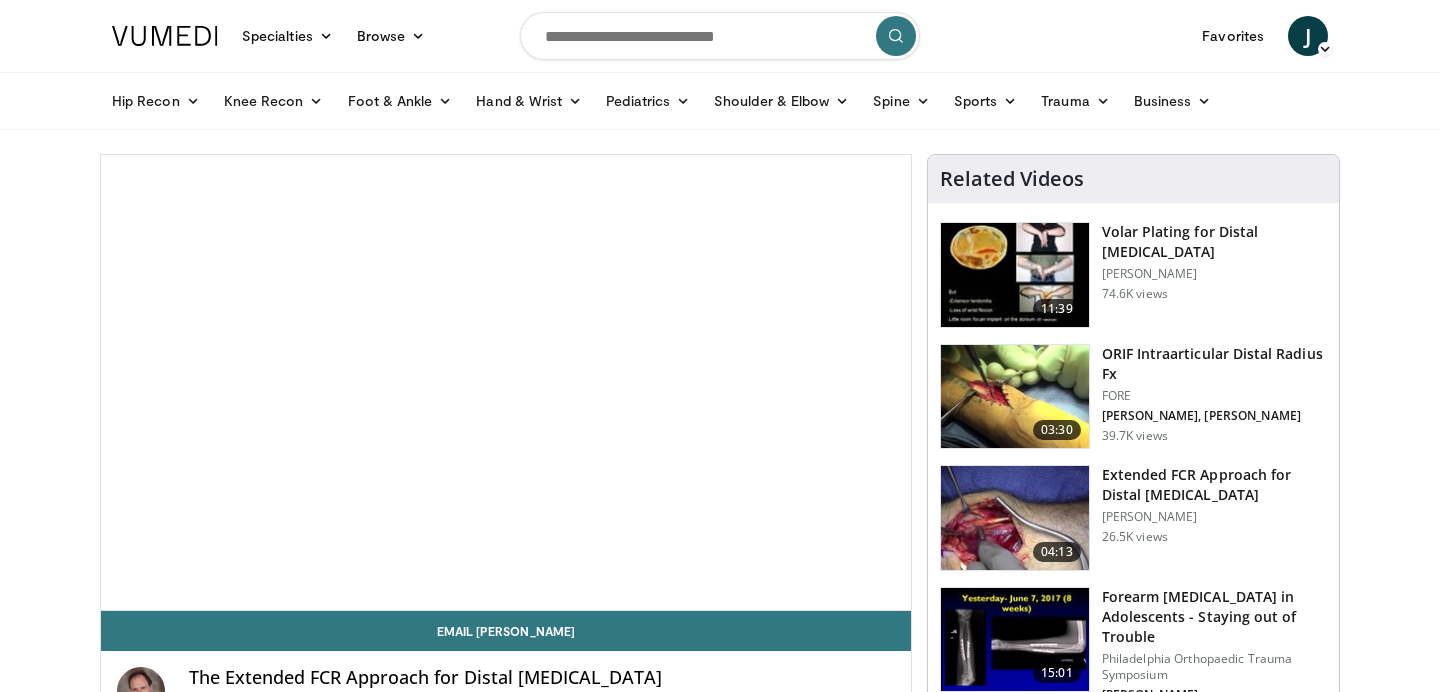 scroll, scrollTop: 0, scrollLeft: 0, axis: both 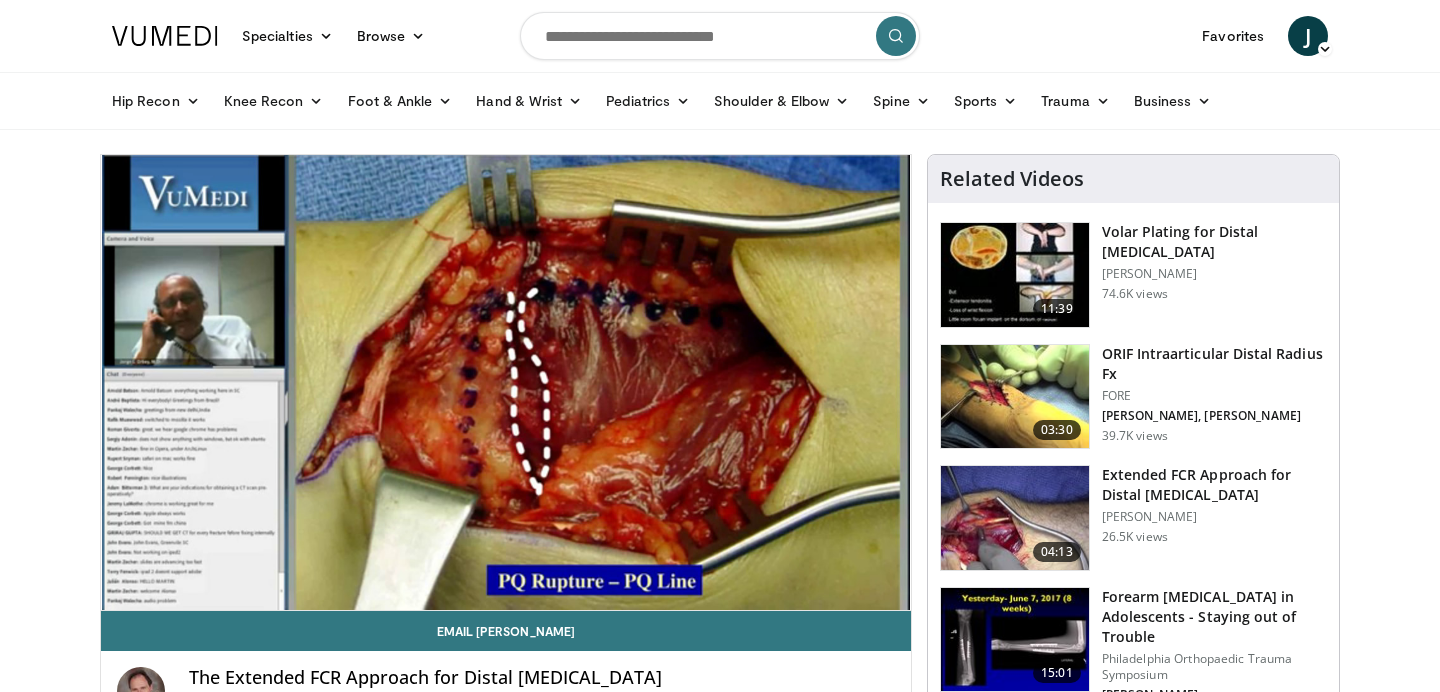 click at bounding box center [1015, 397] 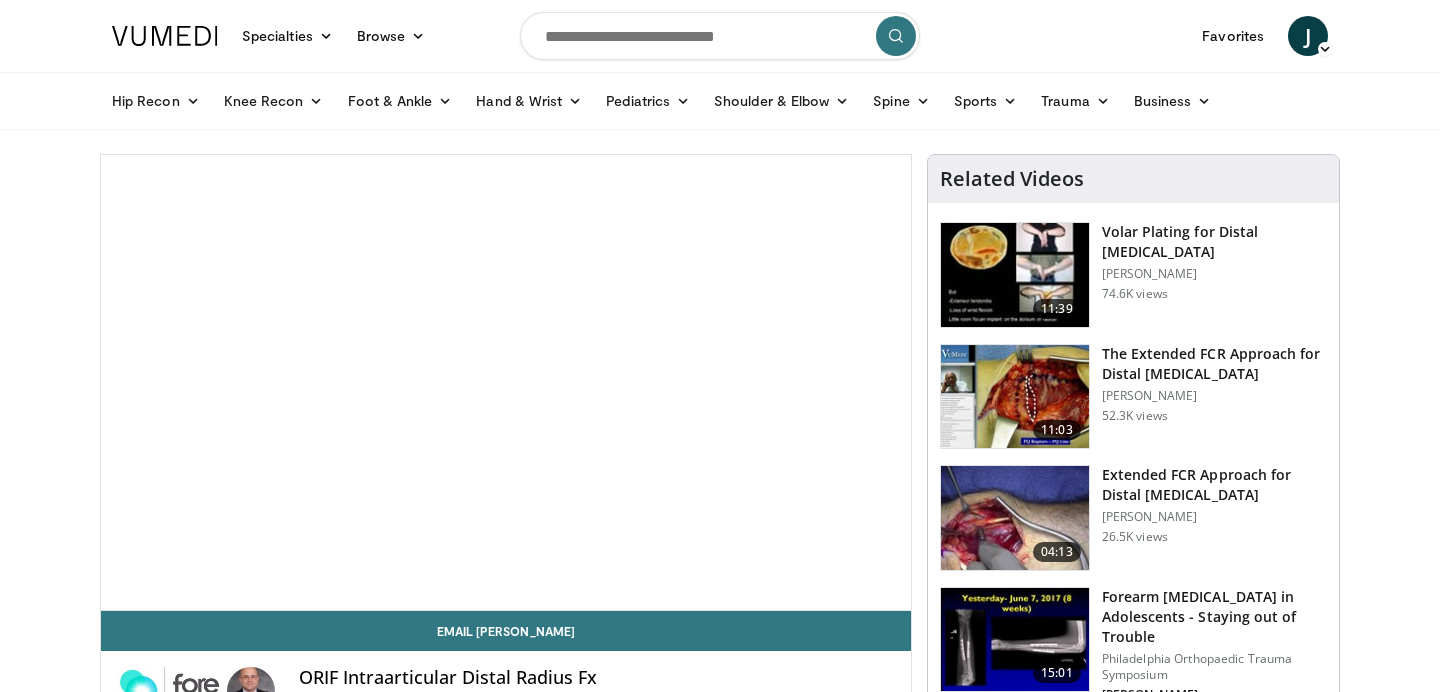 scroll, scrollTop: 0, scrollLeft: 0, axis: both 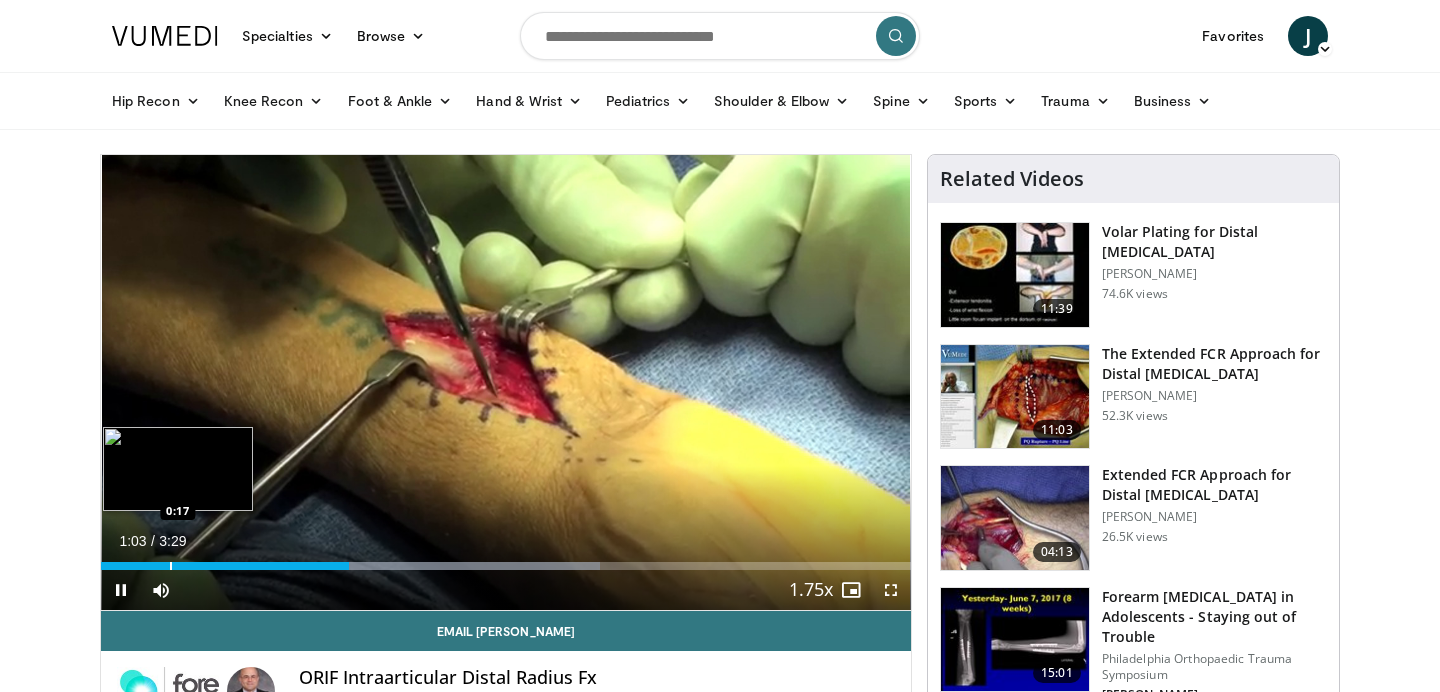 click on "Loaded :  61.64% 1:04 0:17" at bounding box center (506, 560) 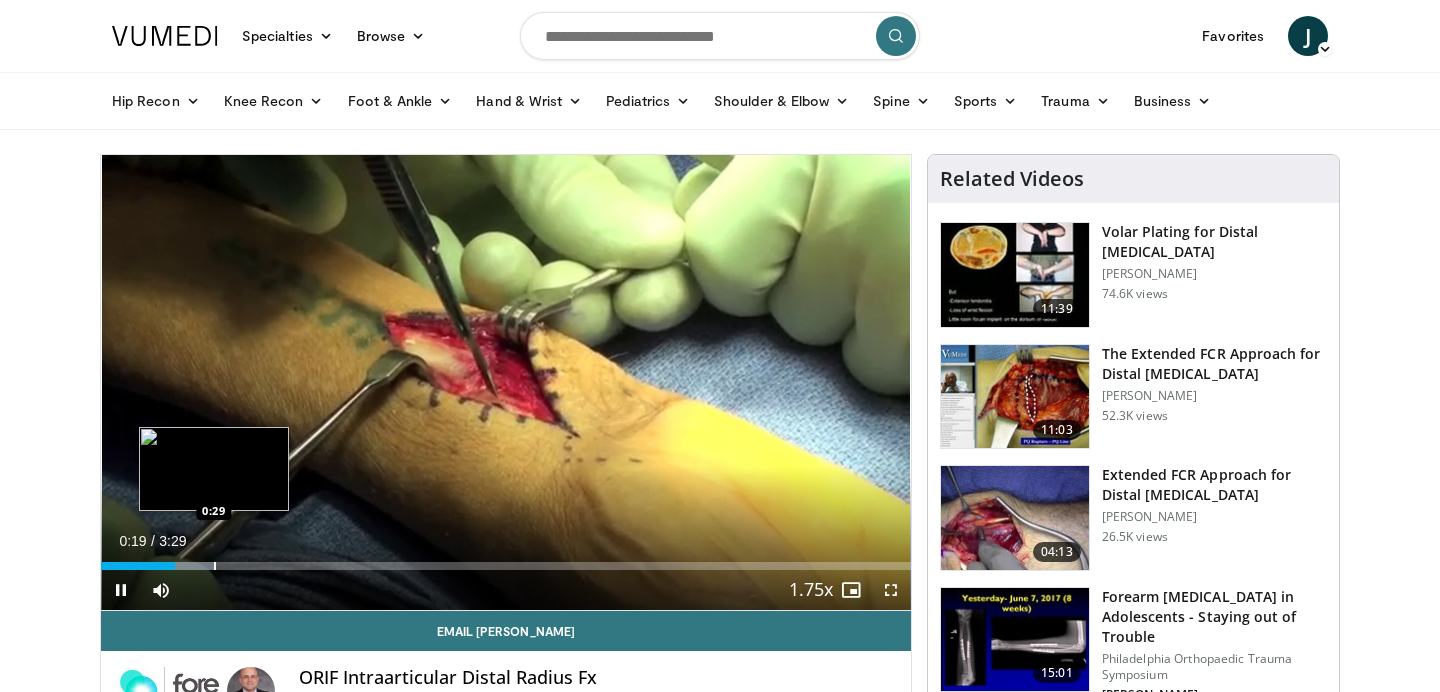 click at bounding box center [178, 566] 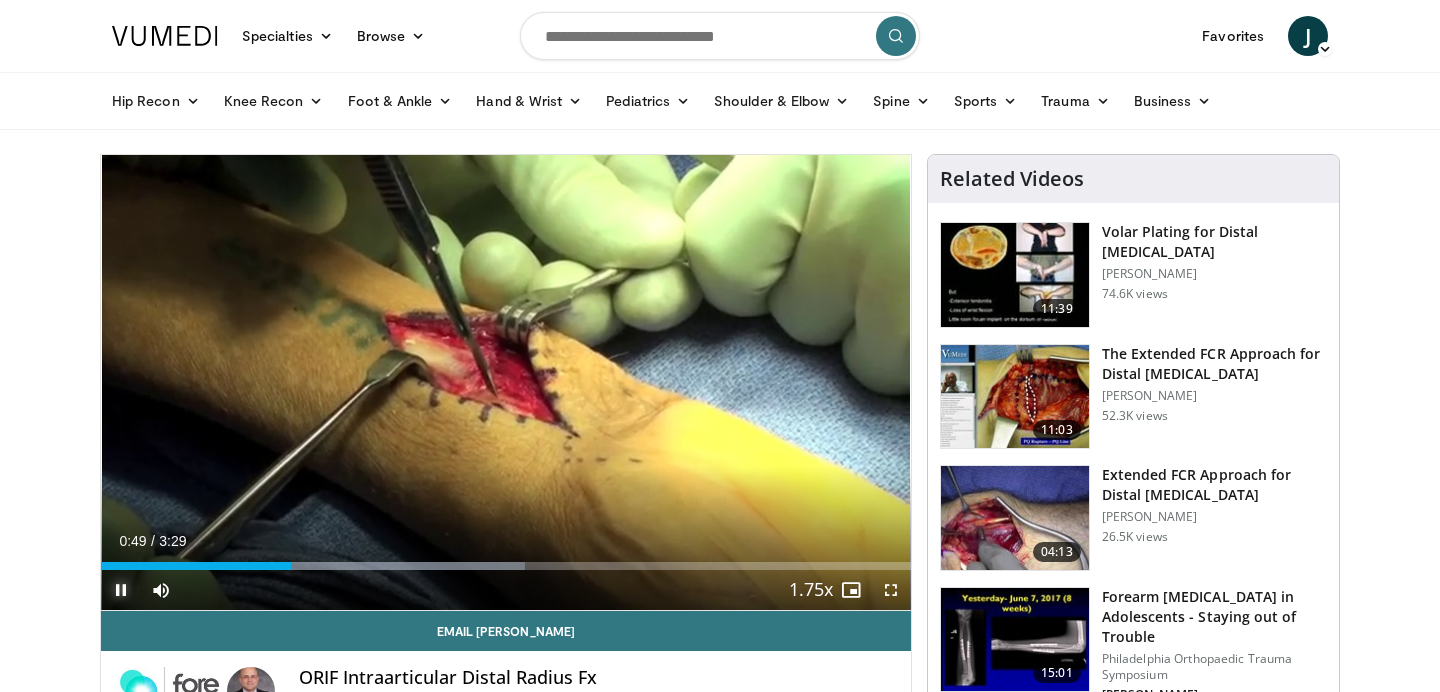click at bounding box center [121, 590] 